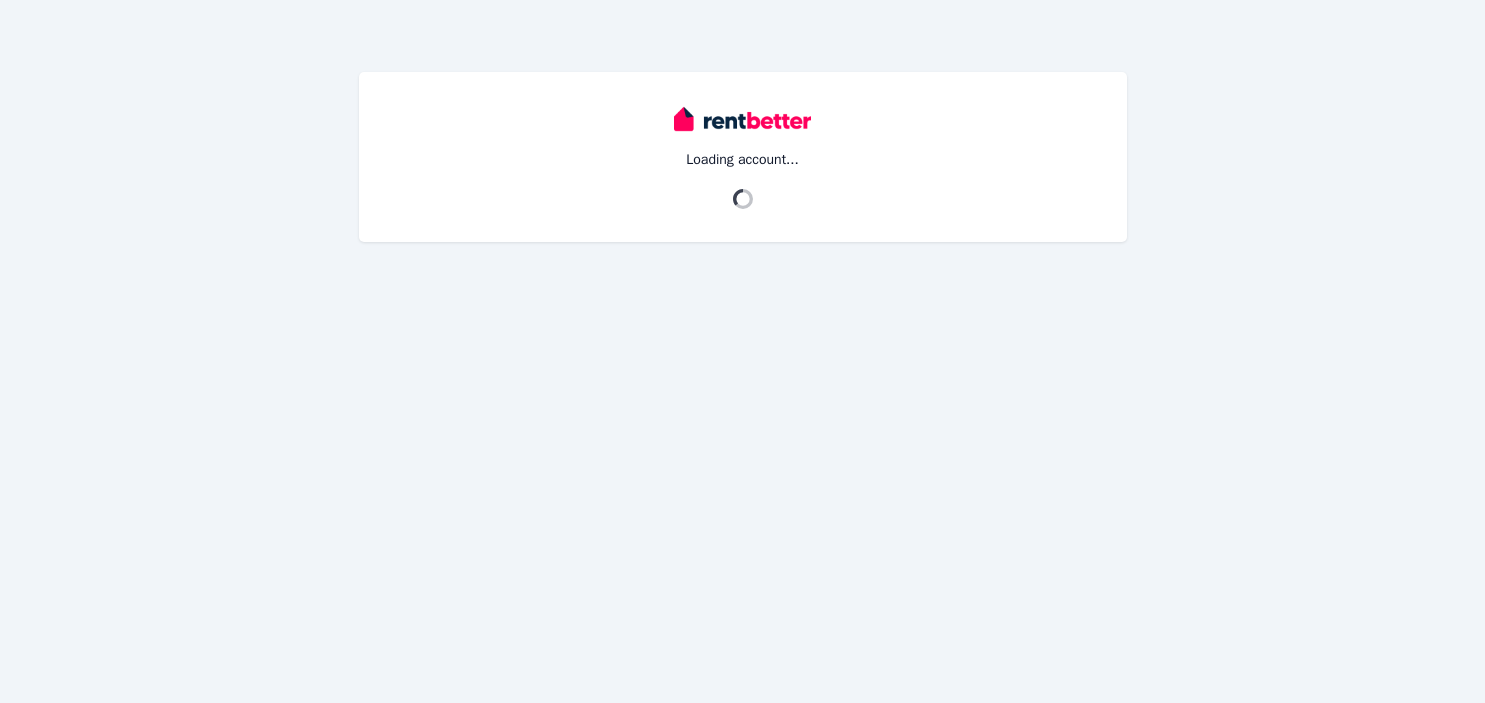 scroll, scrollTop: 0, scrollLeft: 0, axis: both 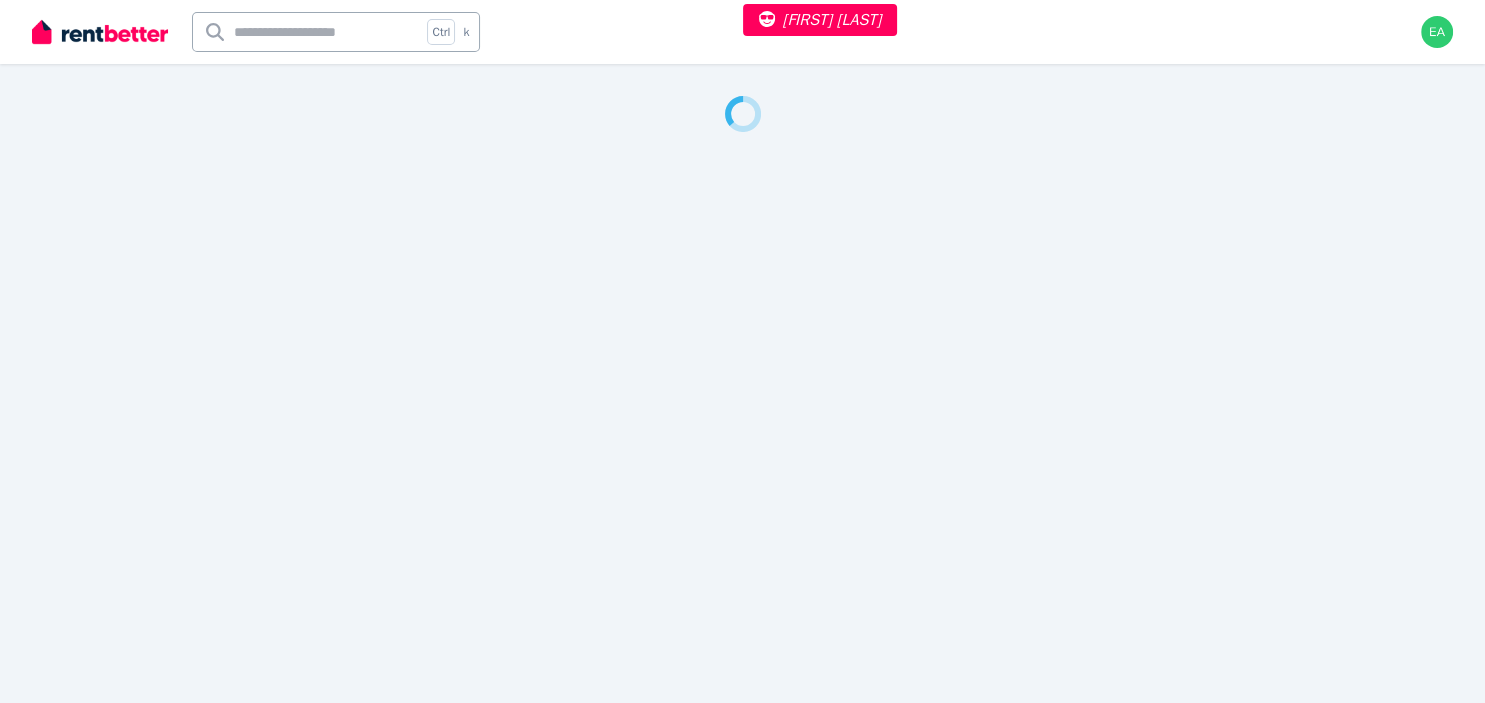 select on "***" 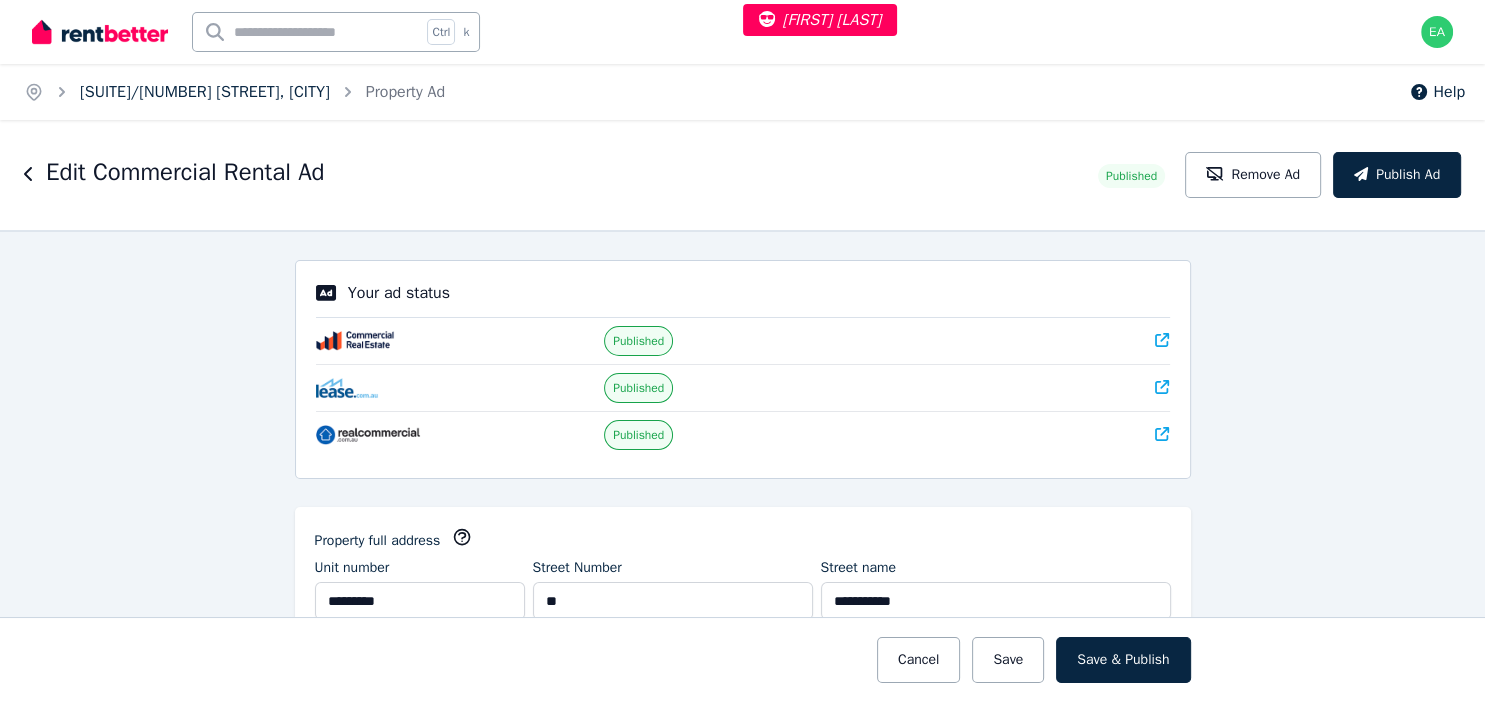 click on "Suite 207/30 Campbell St, Blacktown" at bounding box center [205, 92] 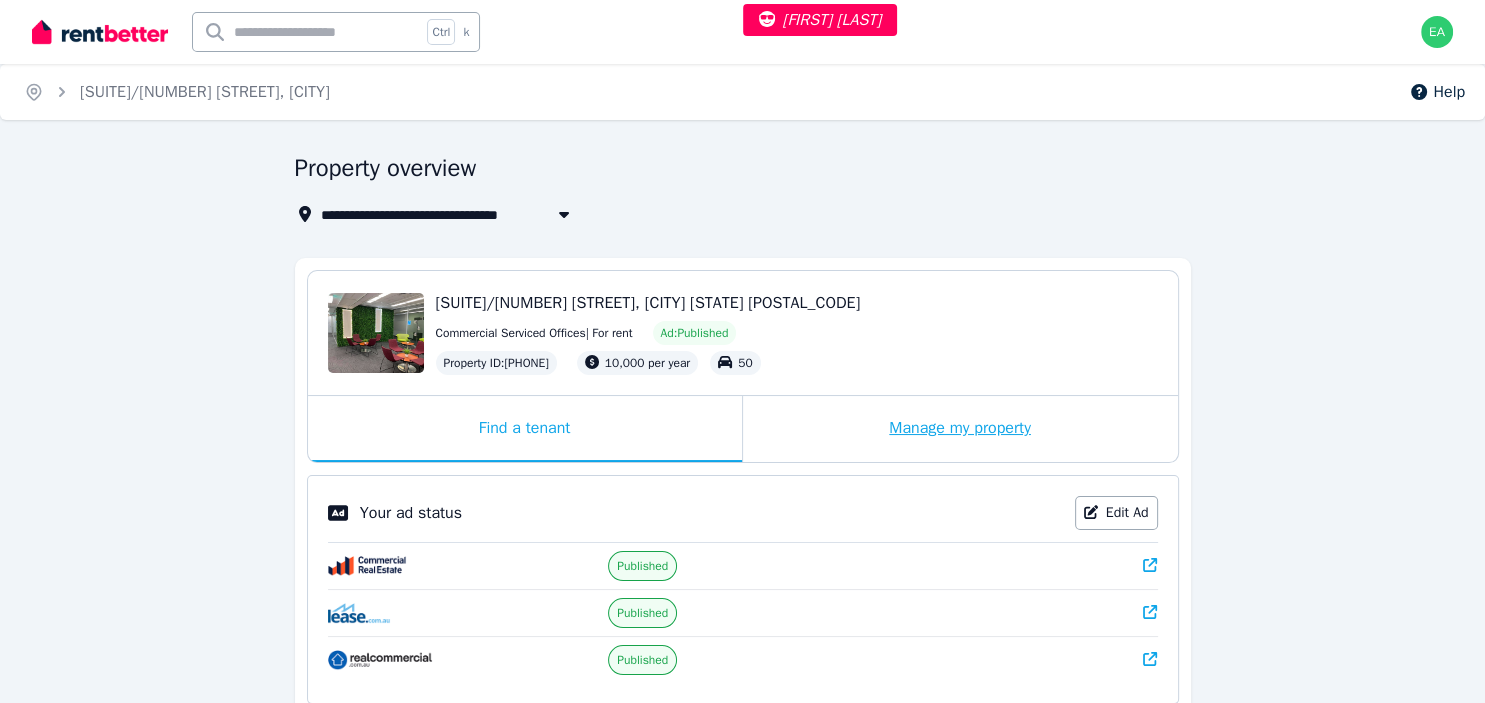 click on "Manage my property" at bounding box center [960, 429] 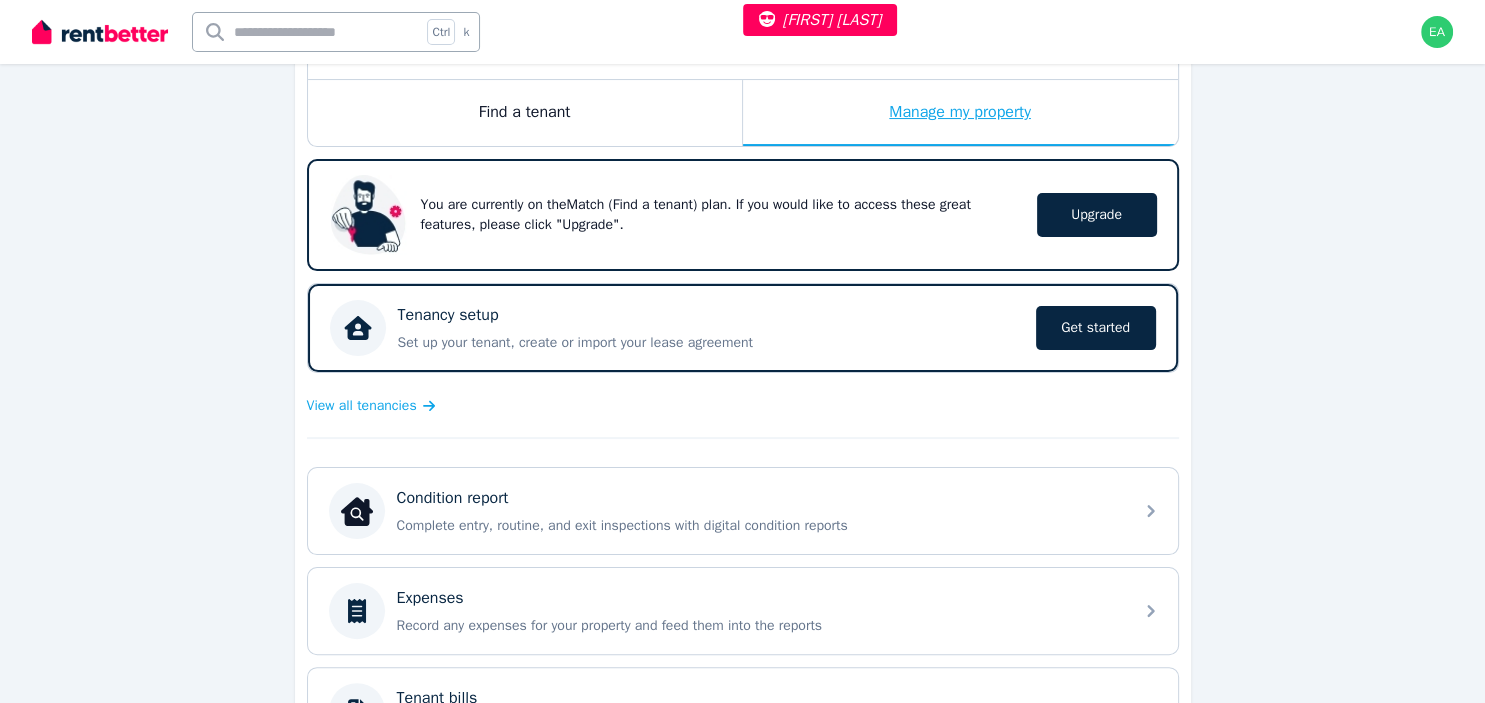 scroll, scrollTop: 422, scrollLeft: 0, axis: vertical 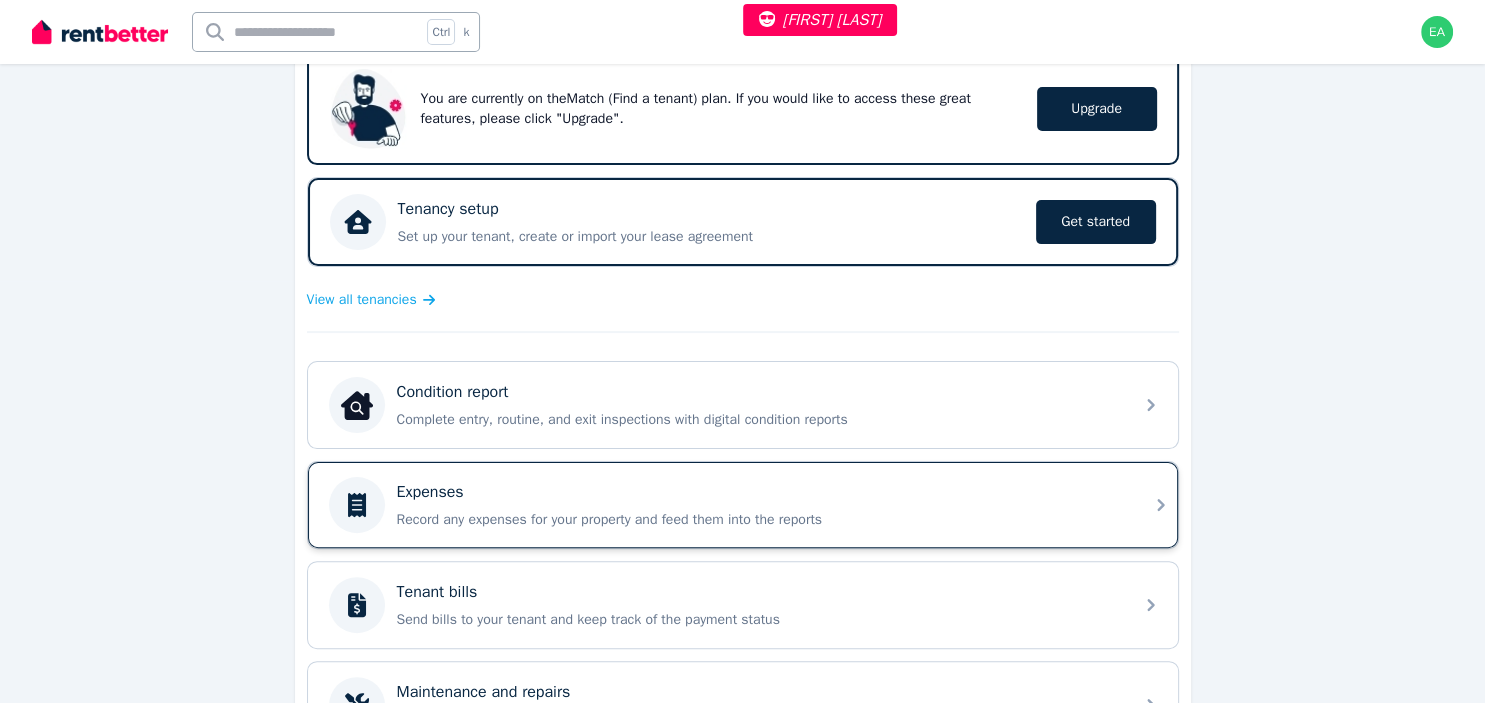 click on "Record any expenses for your property and feed them into the reports" at bounding box center (759, 520) 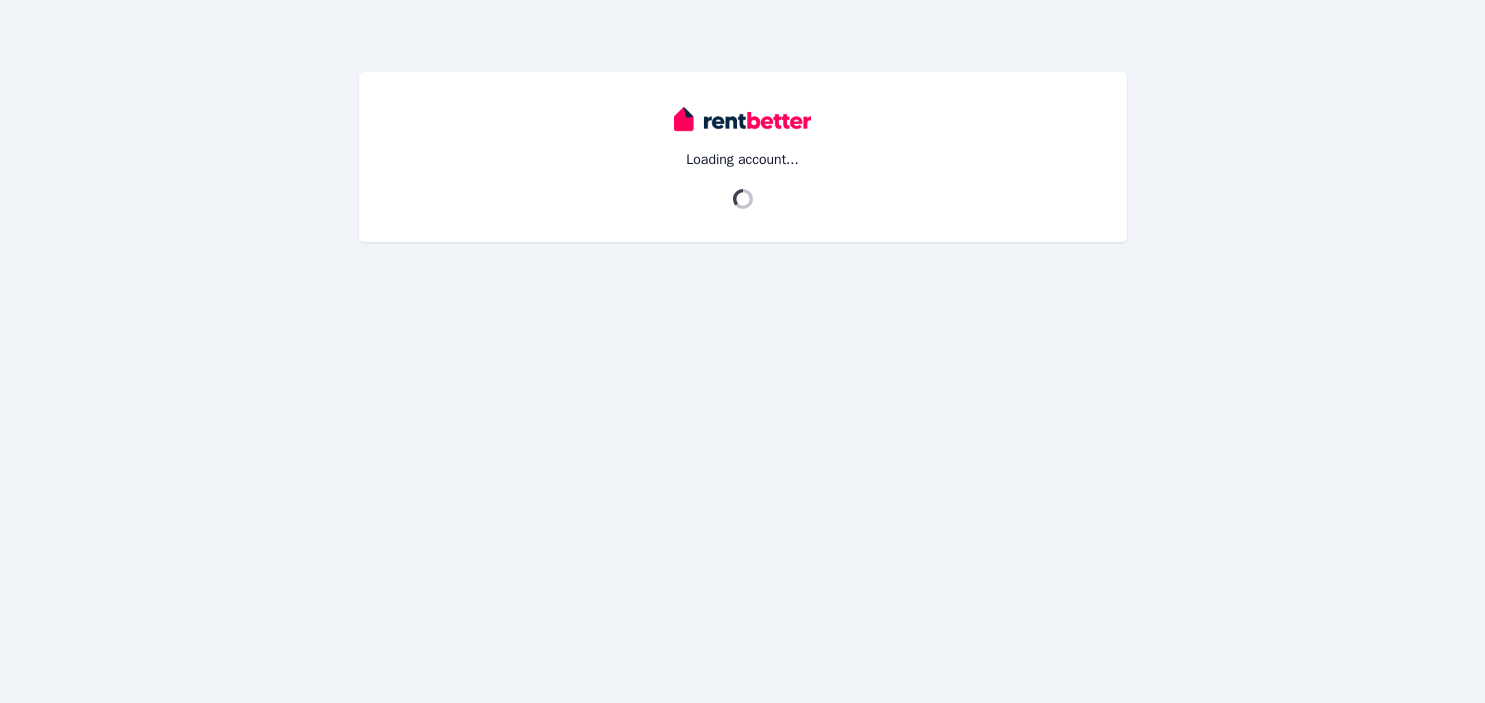 scroll, scrollTop: 0, scrollLeft: 0, axis: both 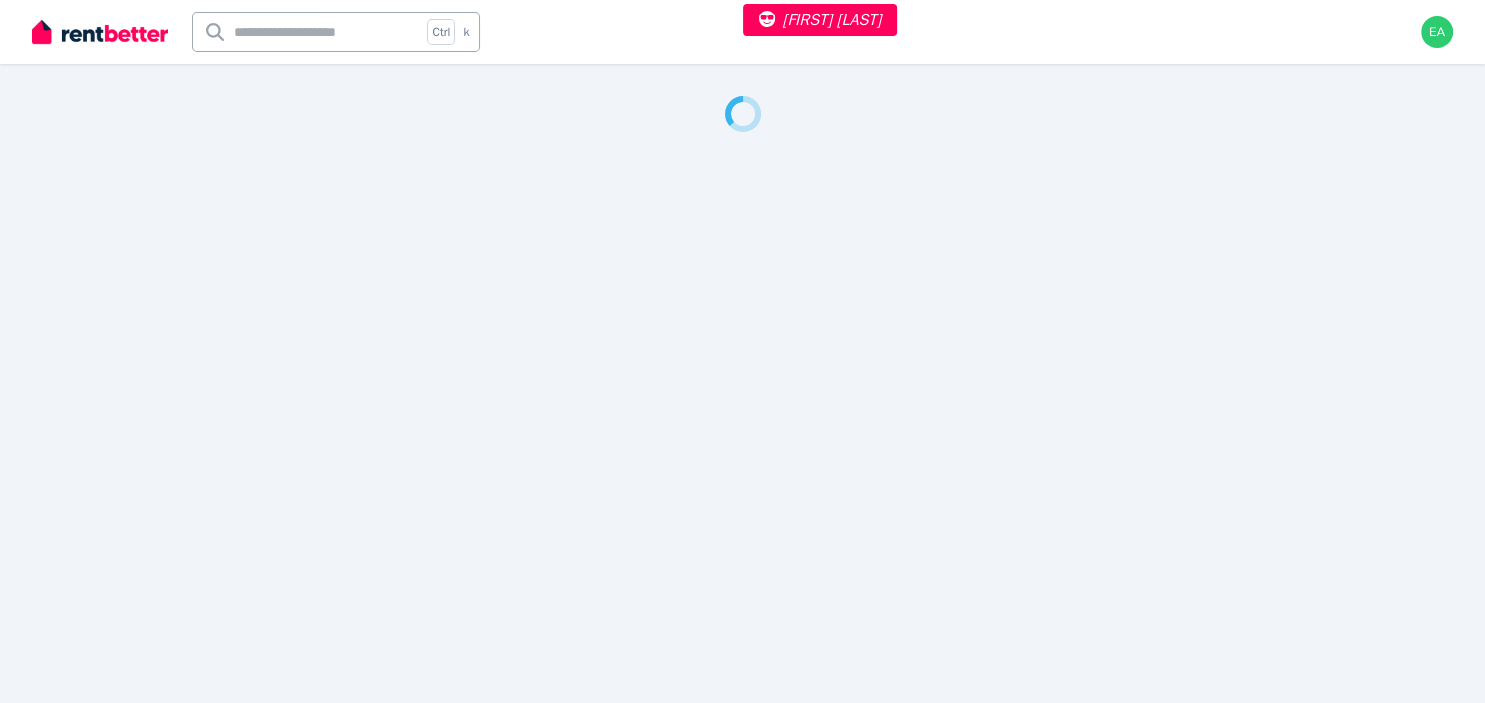 select on "***" 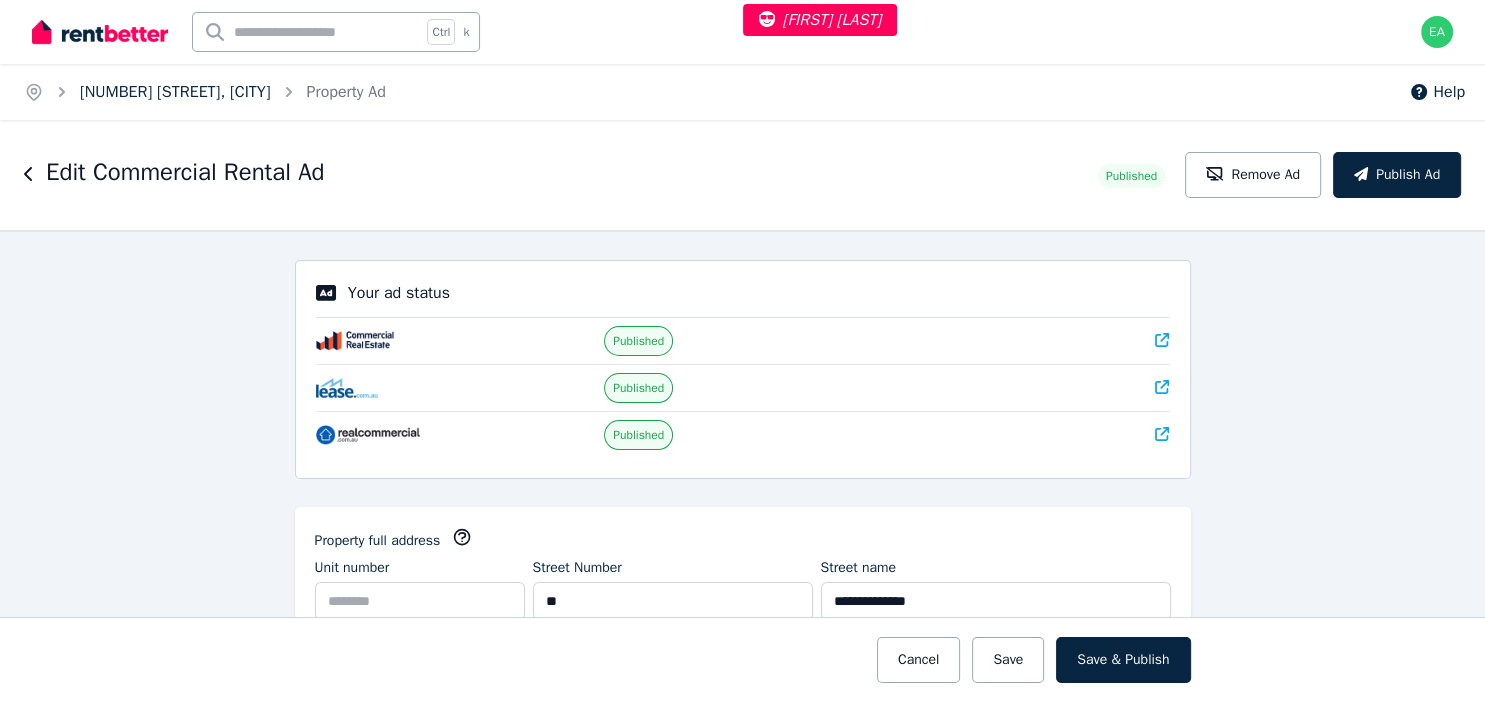 click on "31 Kurilpa Street, West End" at bounding box center [175, 92] 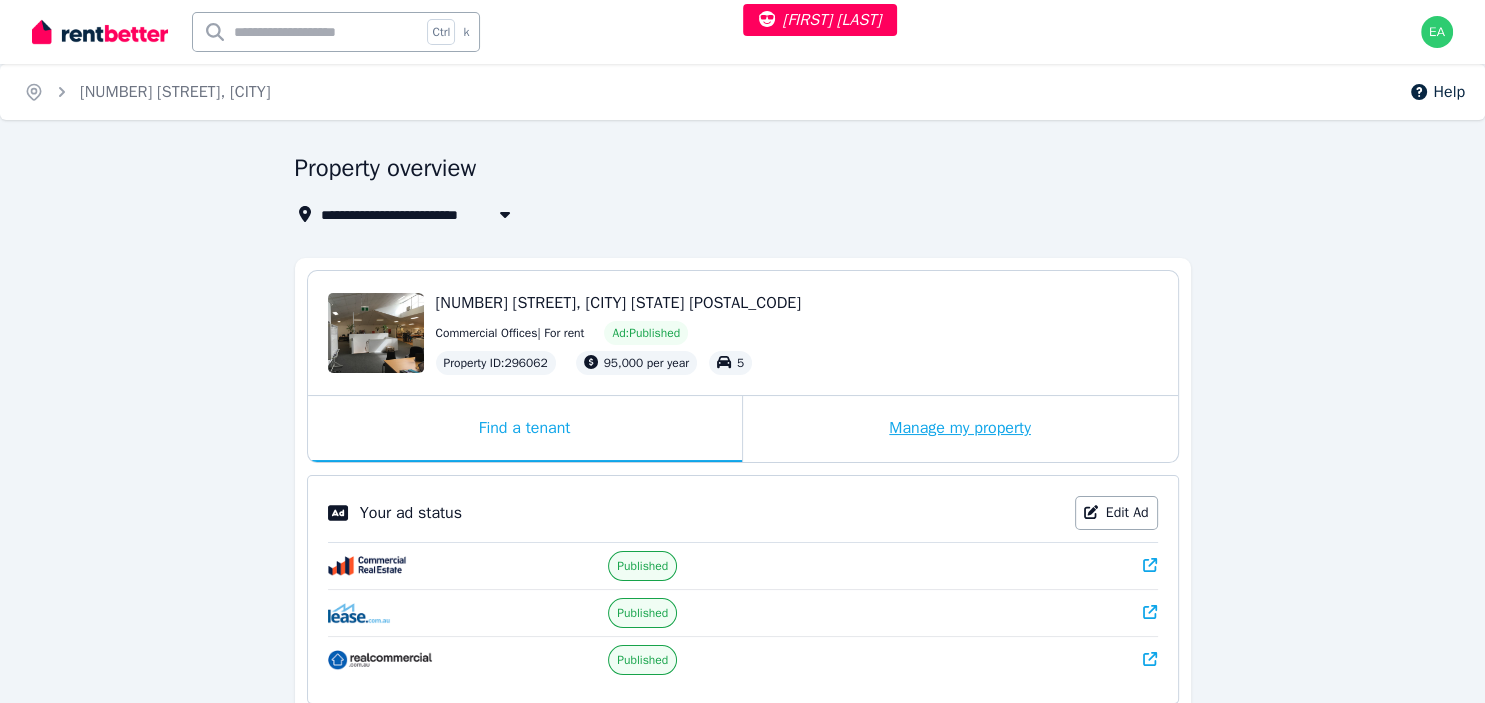 click on "Manage my property" at bounding box center (960, 429) 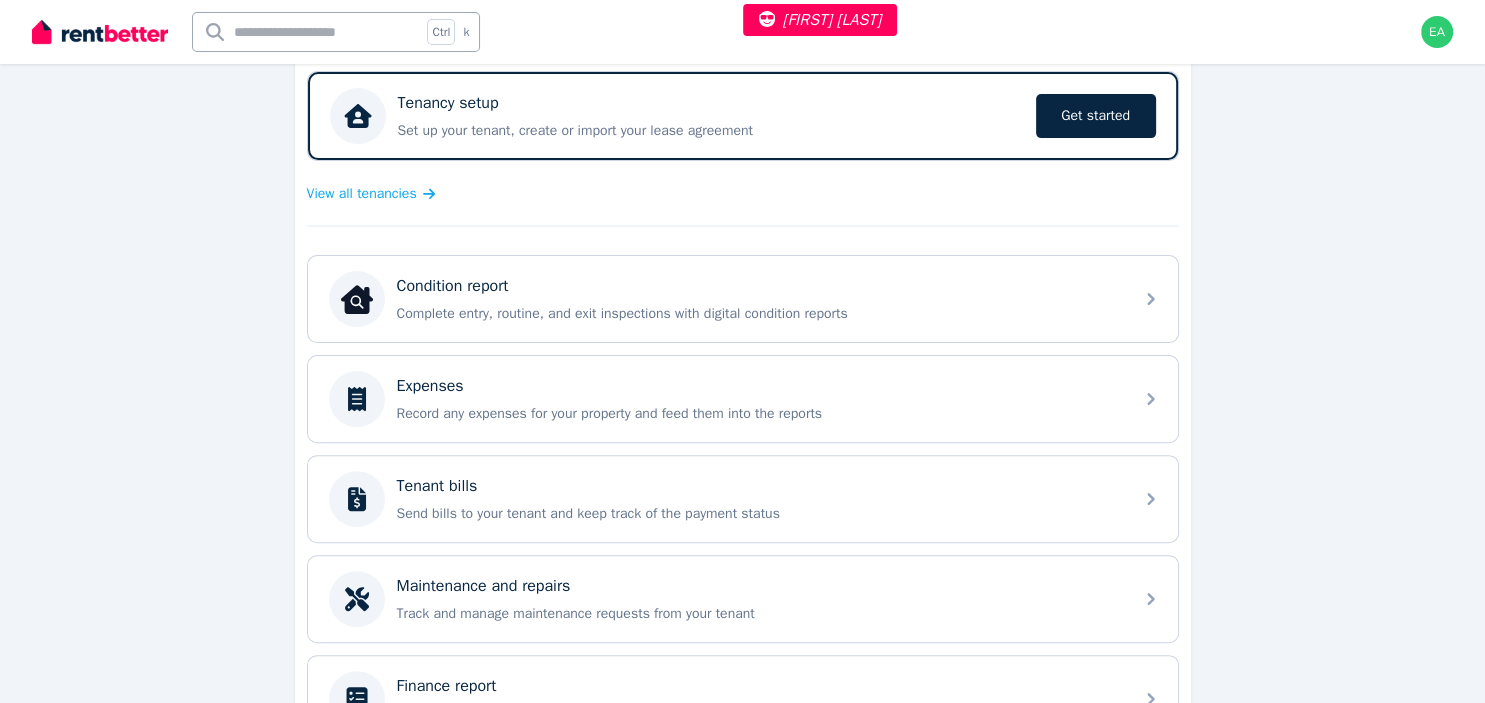 scroll, scrollTop: 633, scrollLeft: 0, axis: vertical 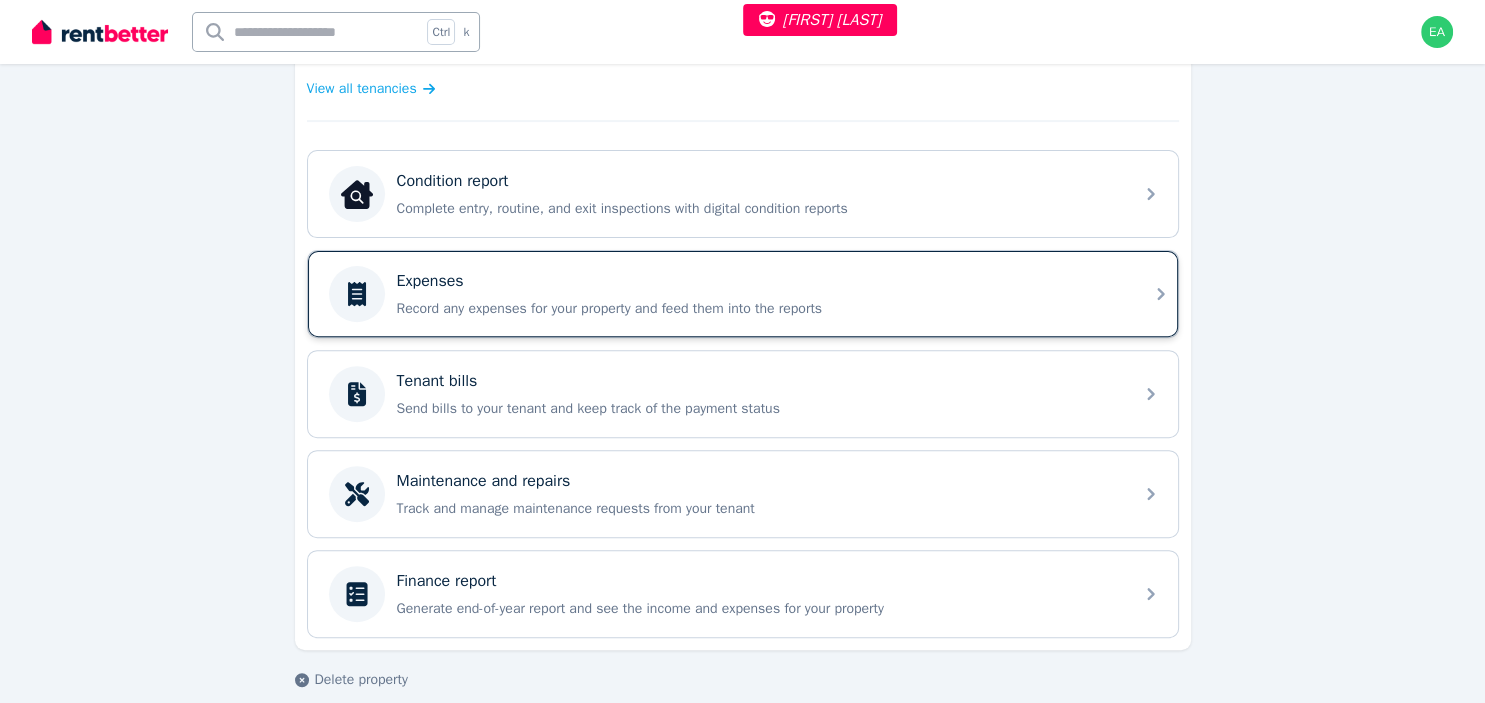 click on "Expenses Record any expenses for your property and feed them into the reports" at bounding box center (759, 294) 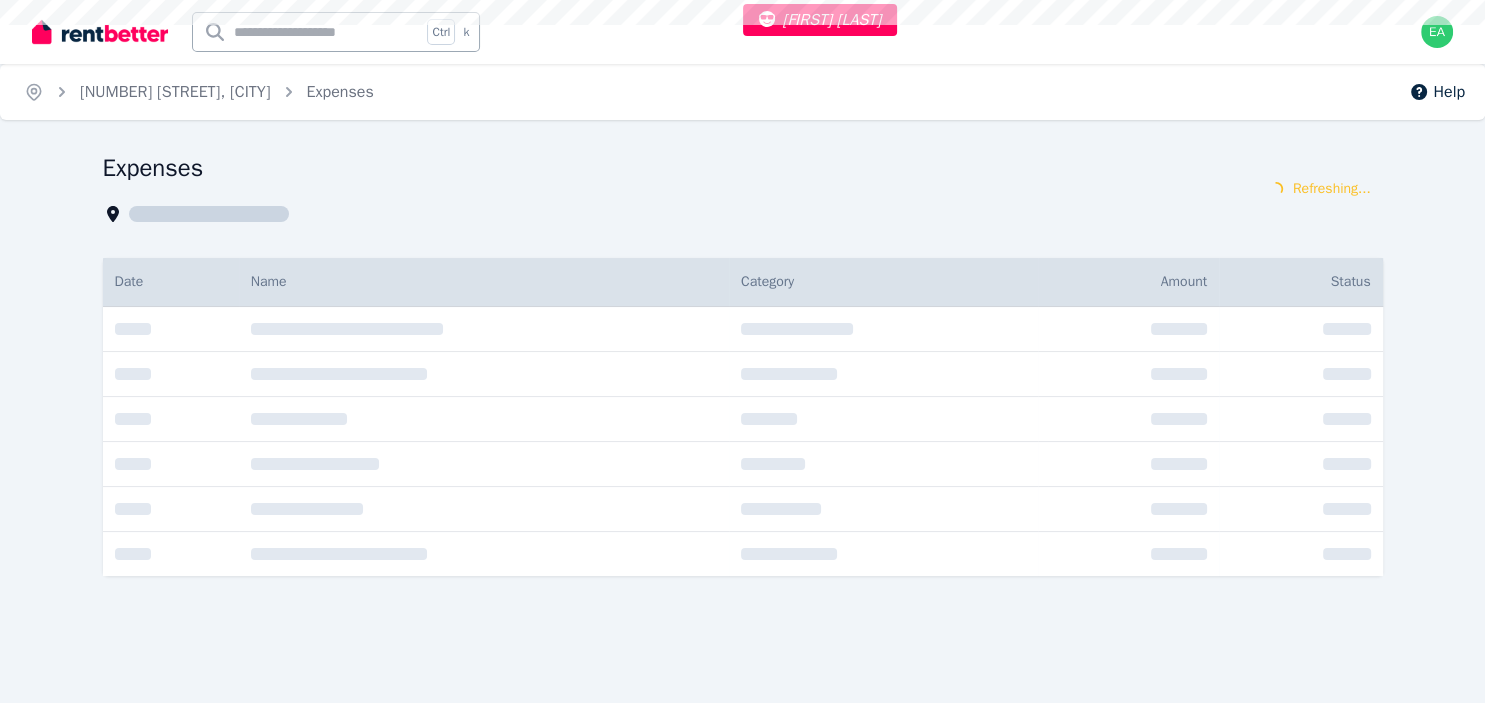 scroll, scrollTop: 0, scrollLeft: 0, axis: both 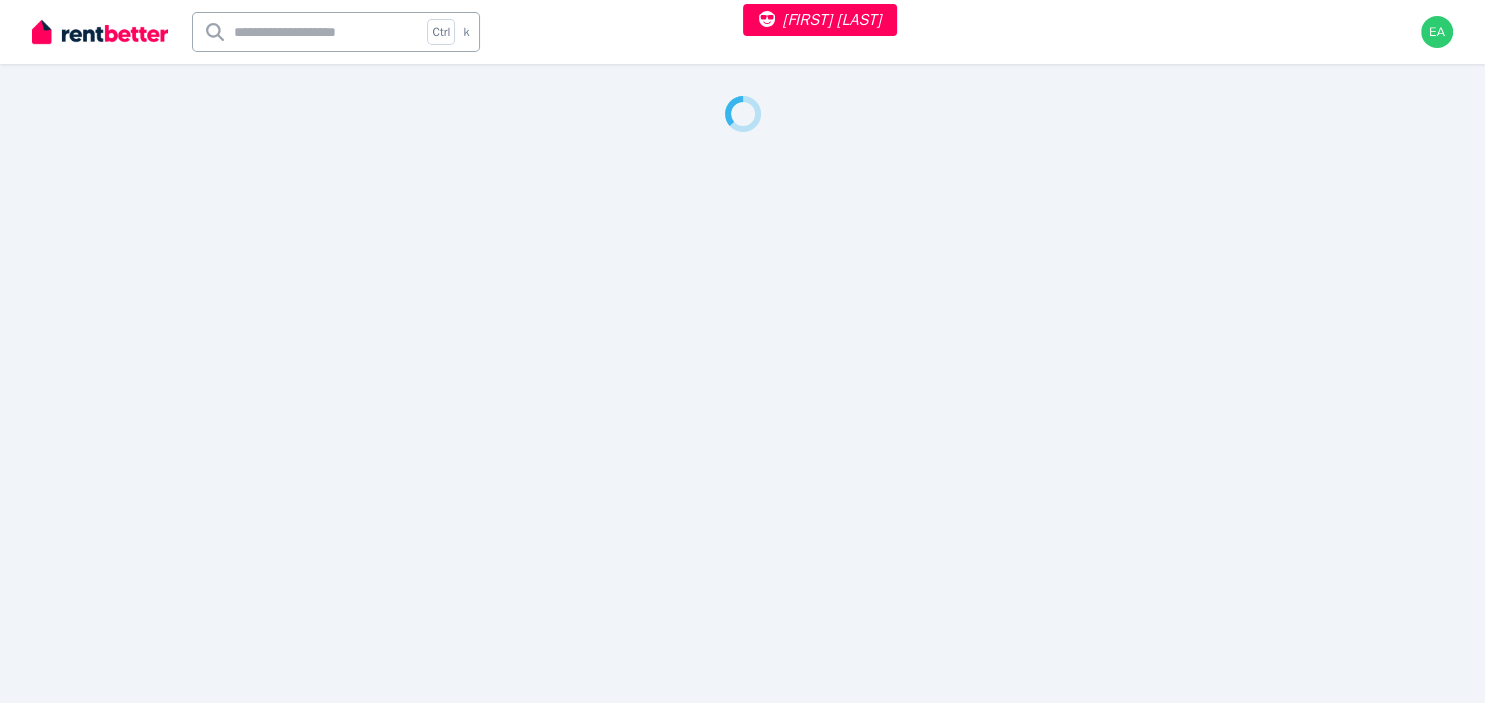 select on "***" 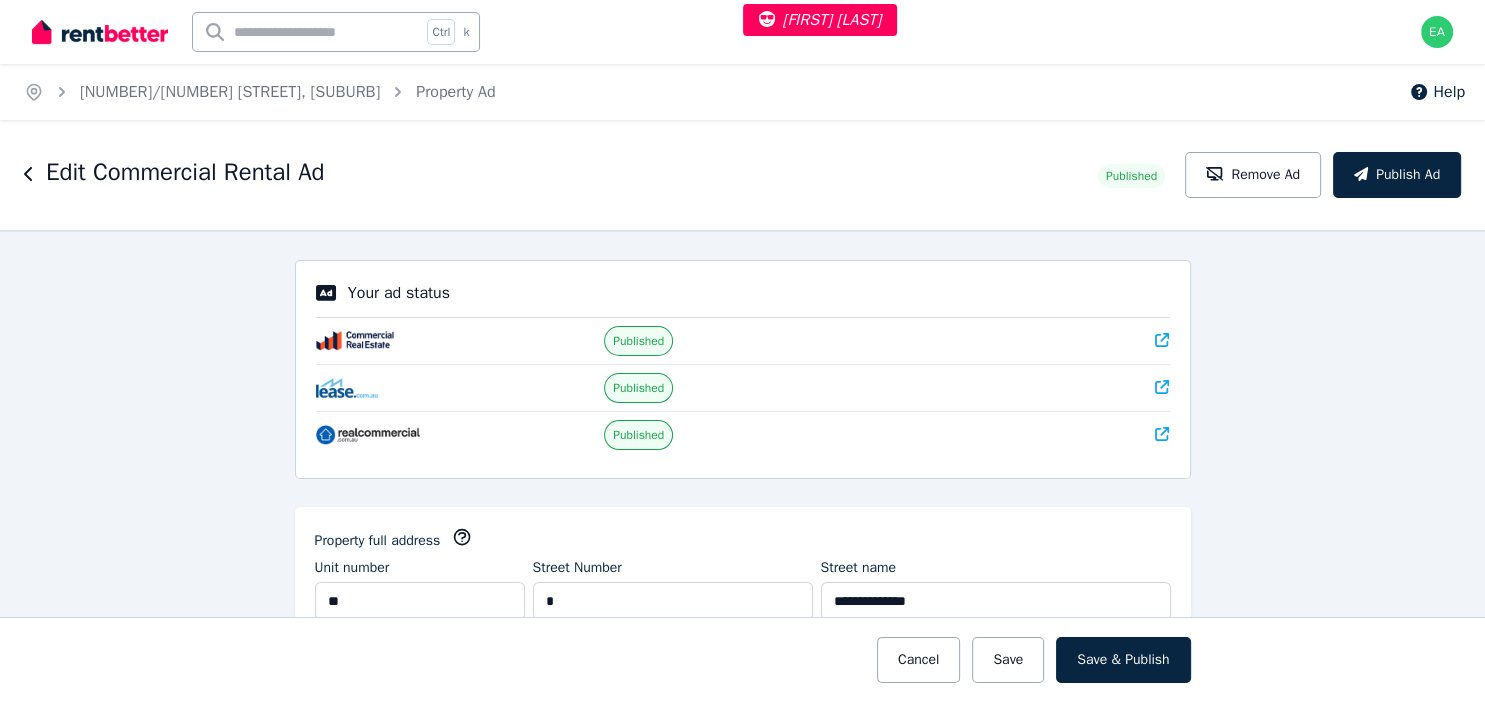 click on "Home 20/1 Maitland Place, Norwest Property Ad" at bounding box center (259, 92) 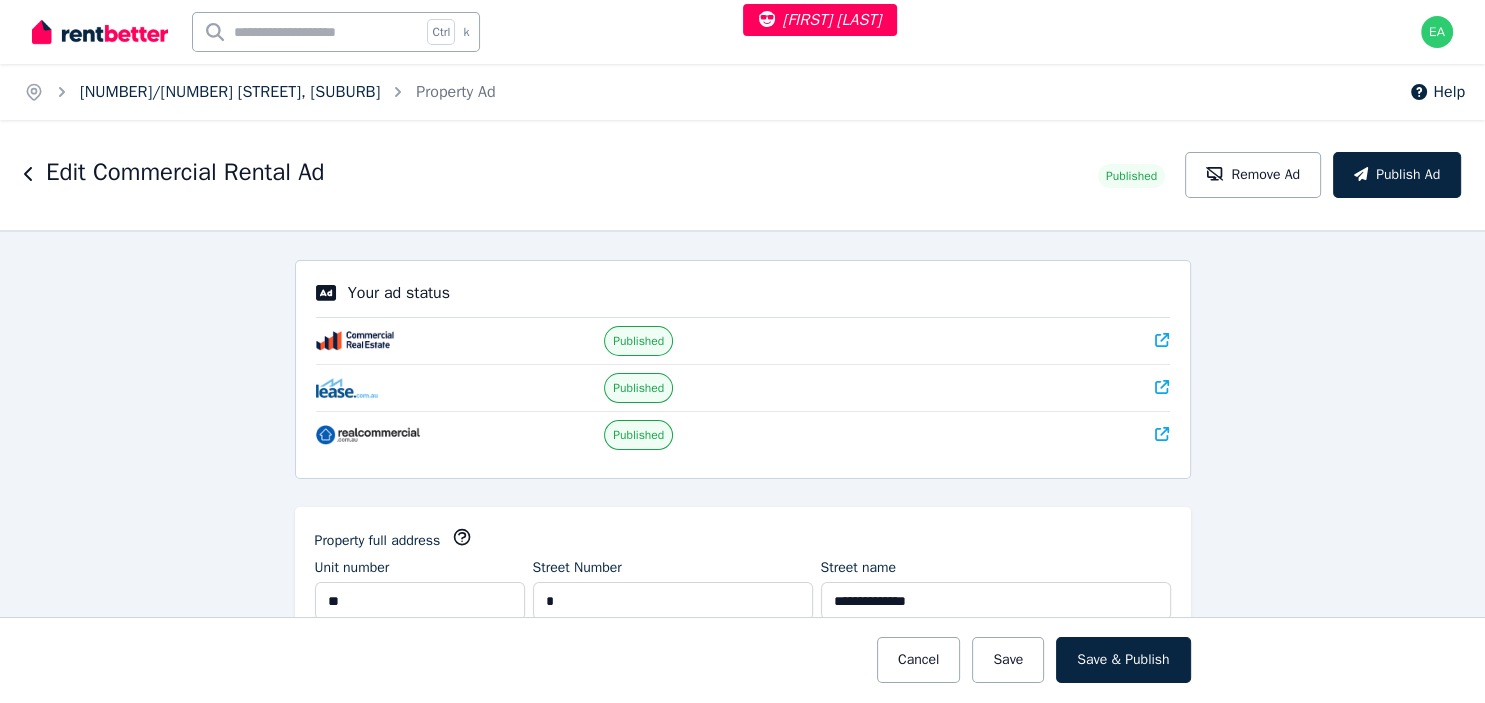 click on "20/1 Maitland Place, Norwest" at bounding box center [230, 92] 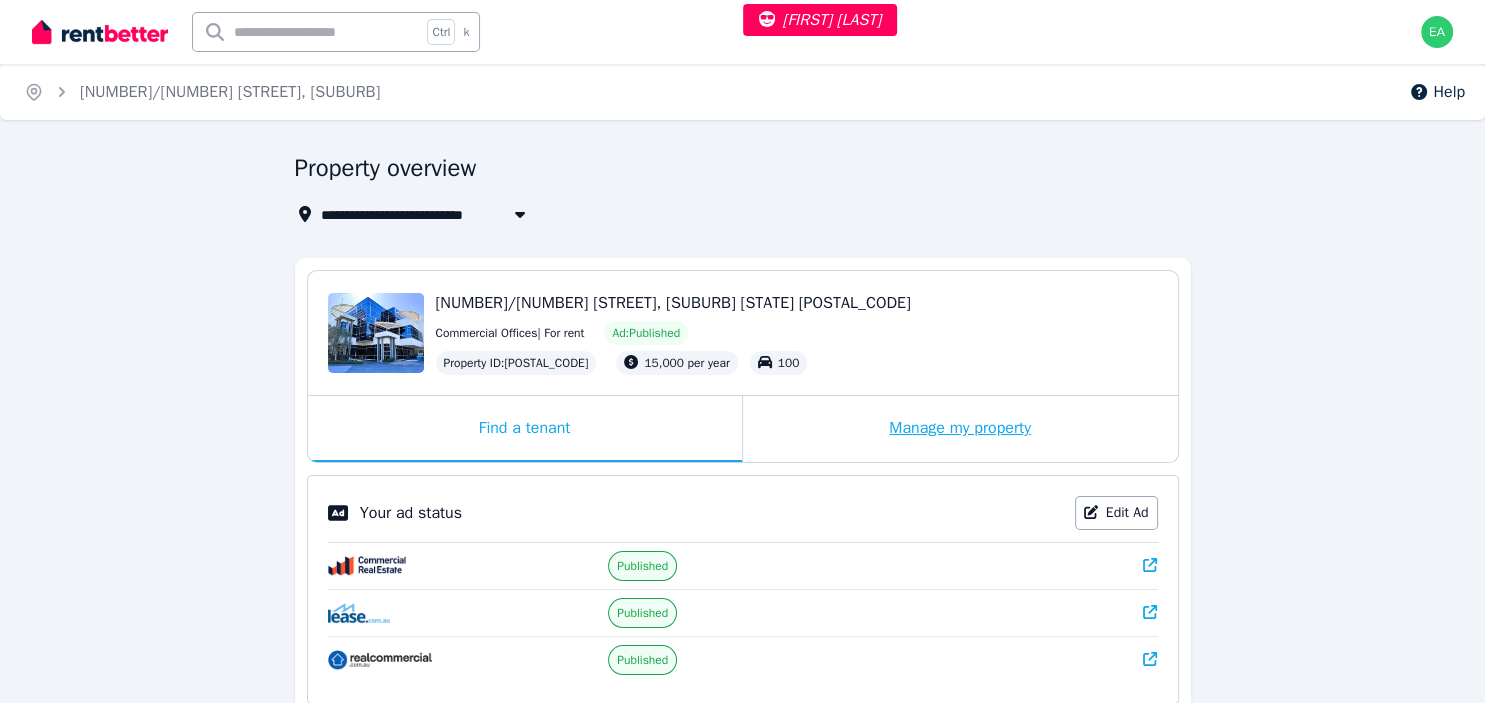 click on "Manage my property" at bounding box center (960, 429) 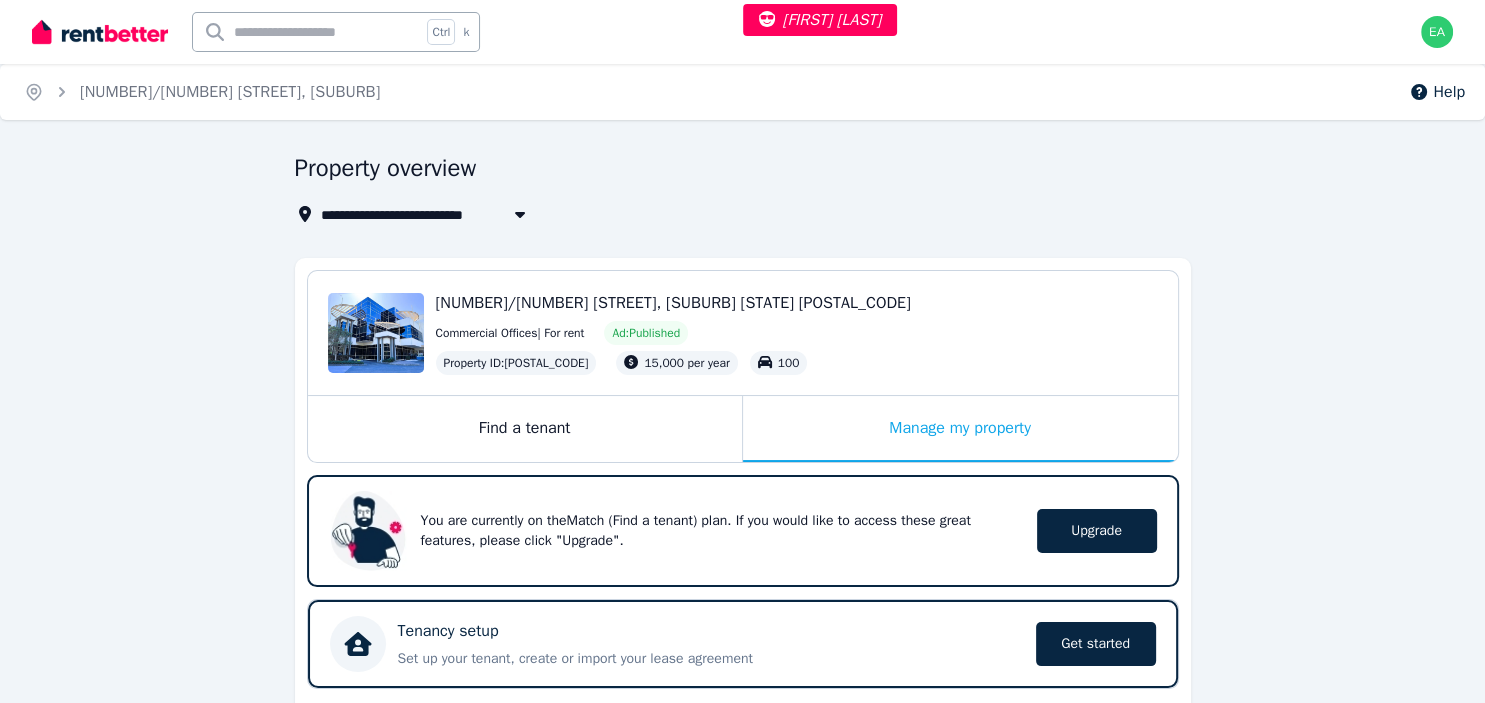 scroll, scrollTop: 528, scrollLeft: 0, axis: vertical 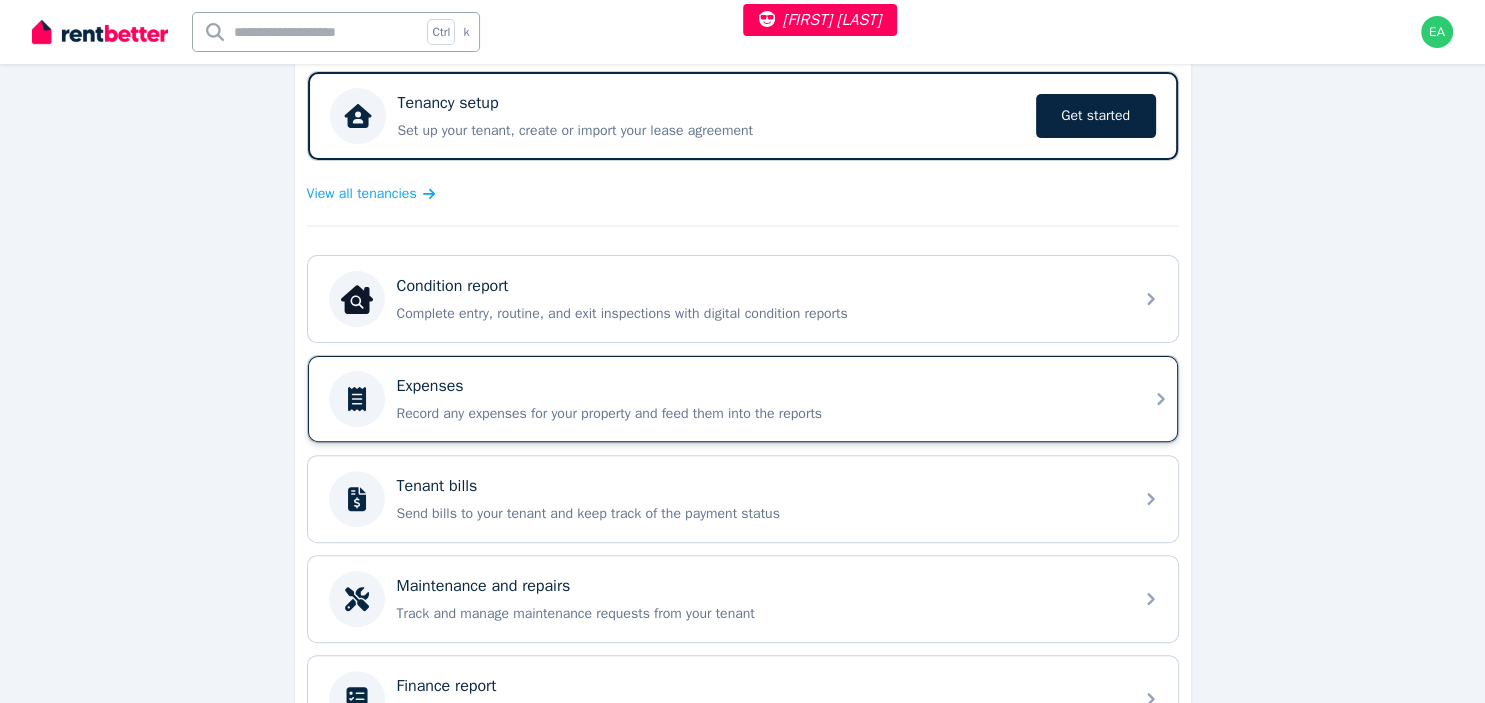 click on "Record any expenses for your property and feed them into the reports" at bounding box center (759, 414) 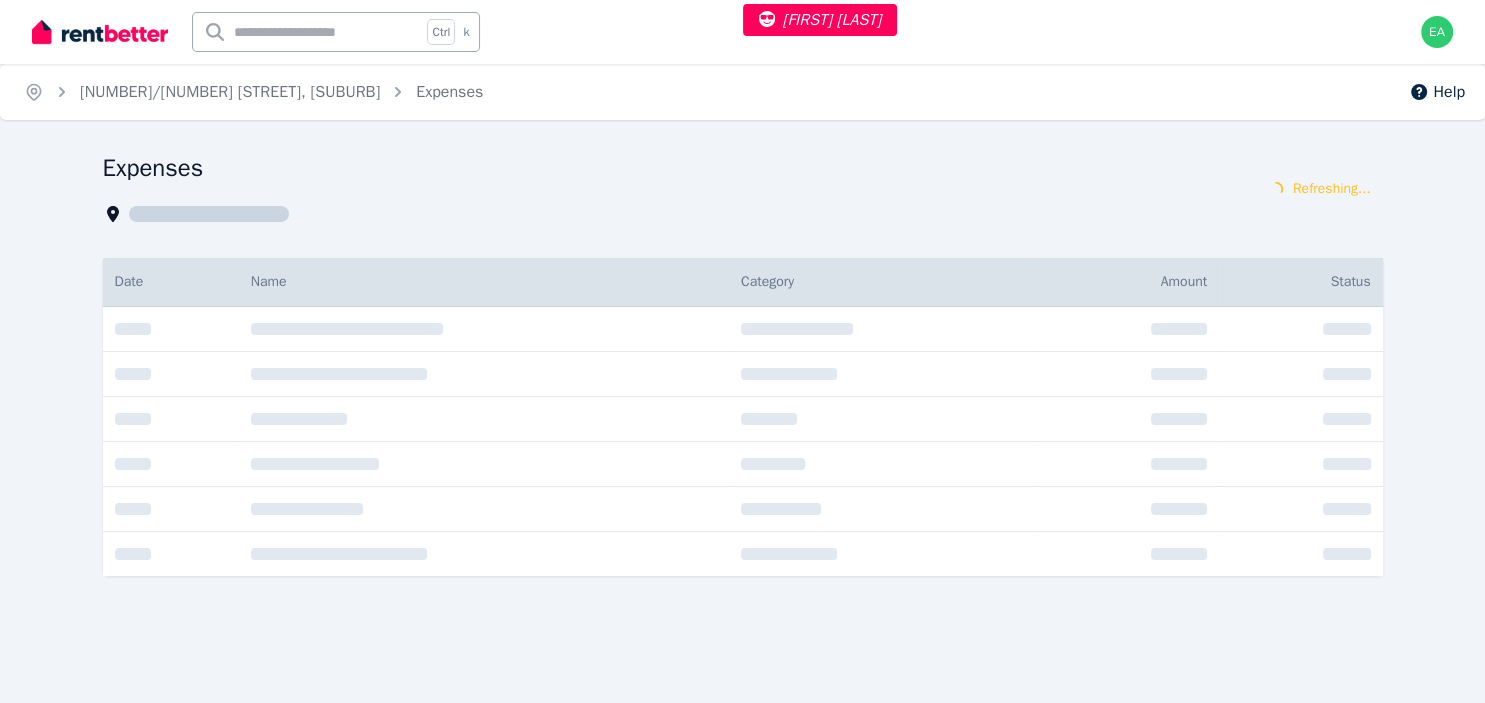scroll, scrollTop: 0, scrollLeft: 0, axis: both 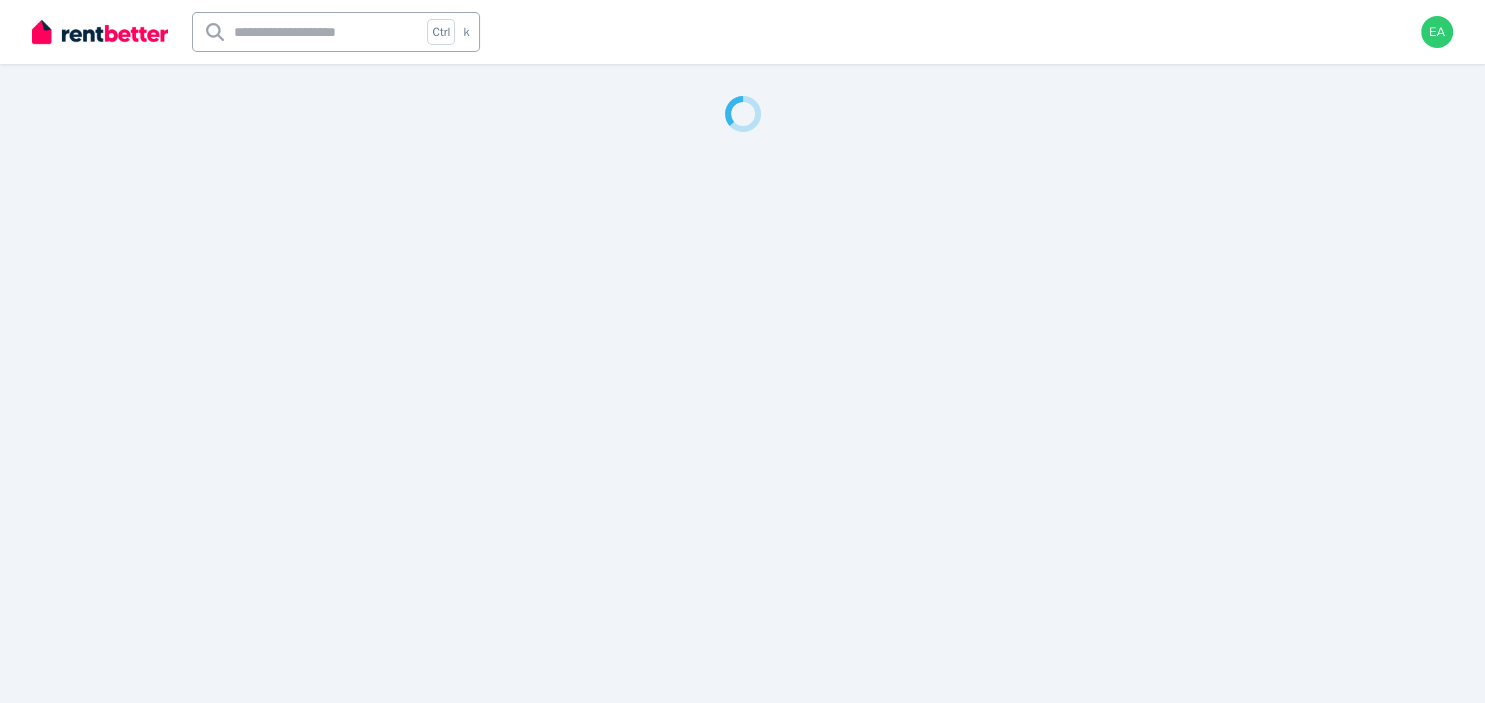 select on "***" 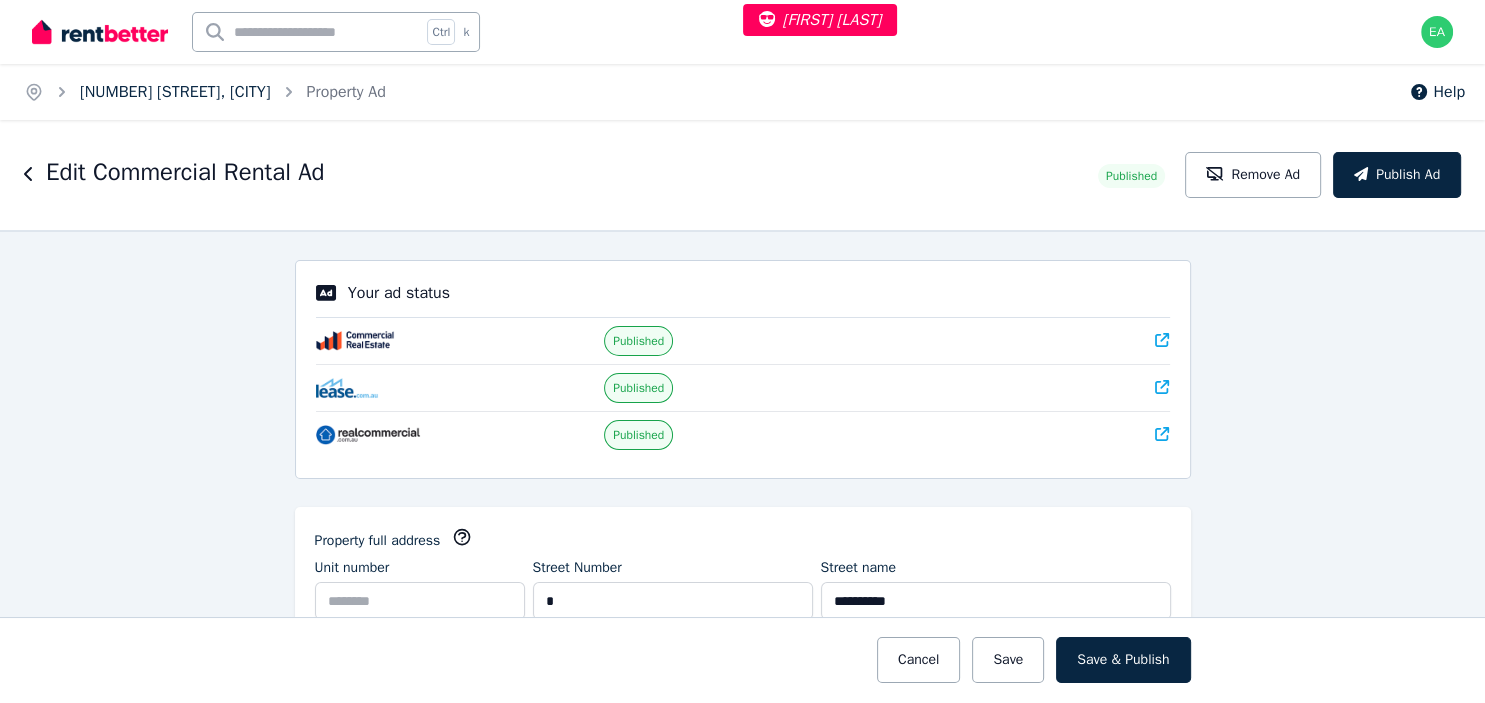 click on "9 The Strand, Penshurst" at bounding box center (175, 92) 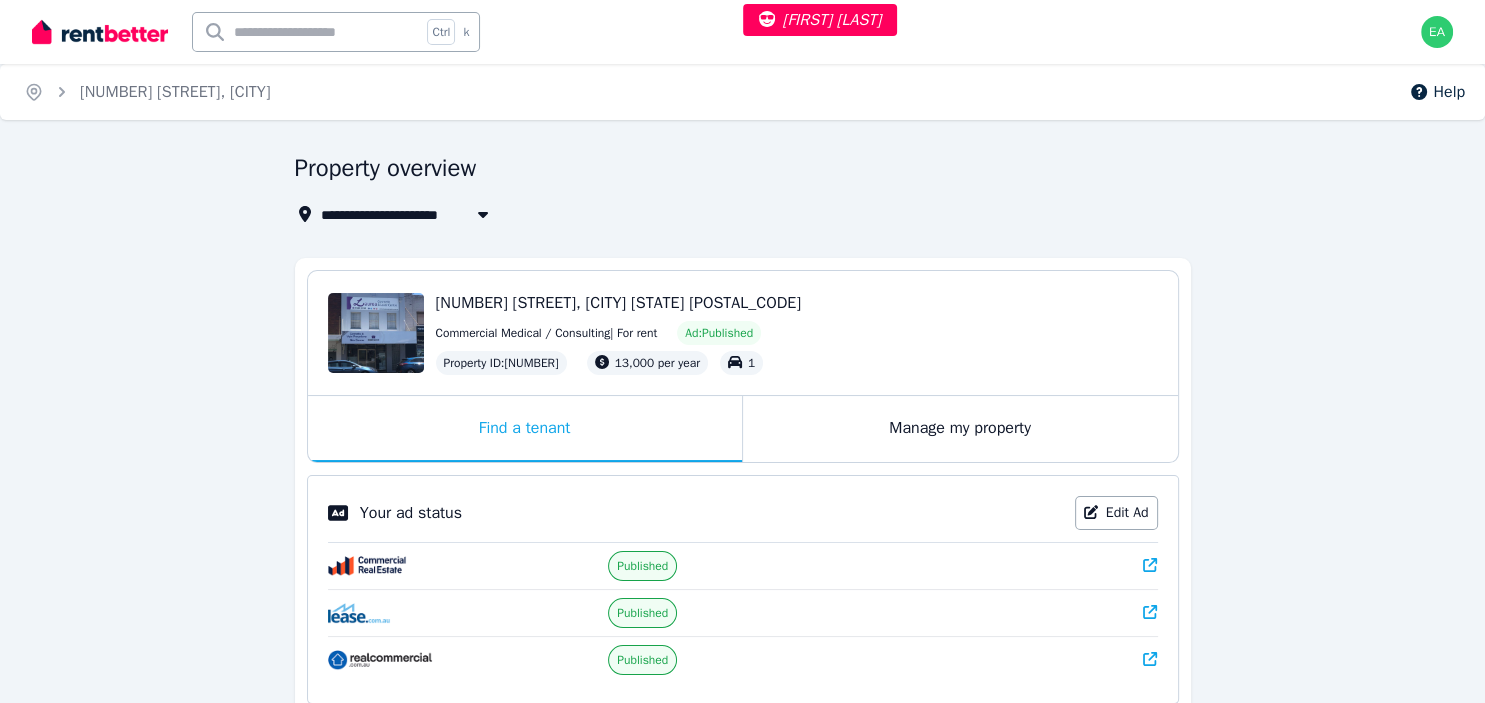 click on "Manage my property" at bounding box center [960, 429] 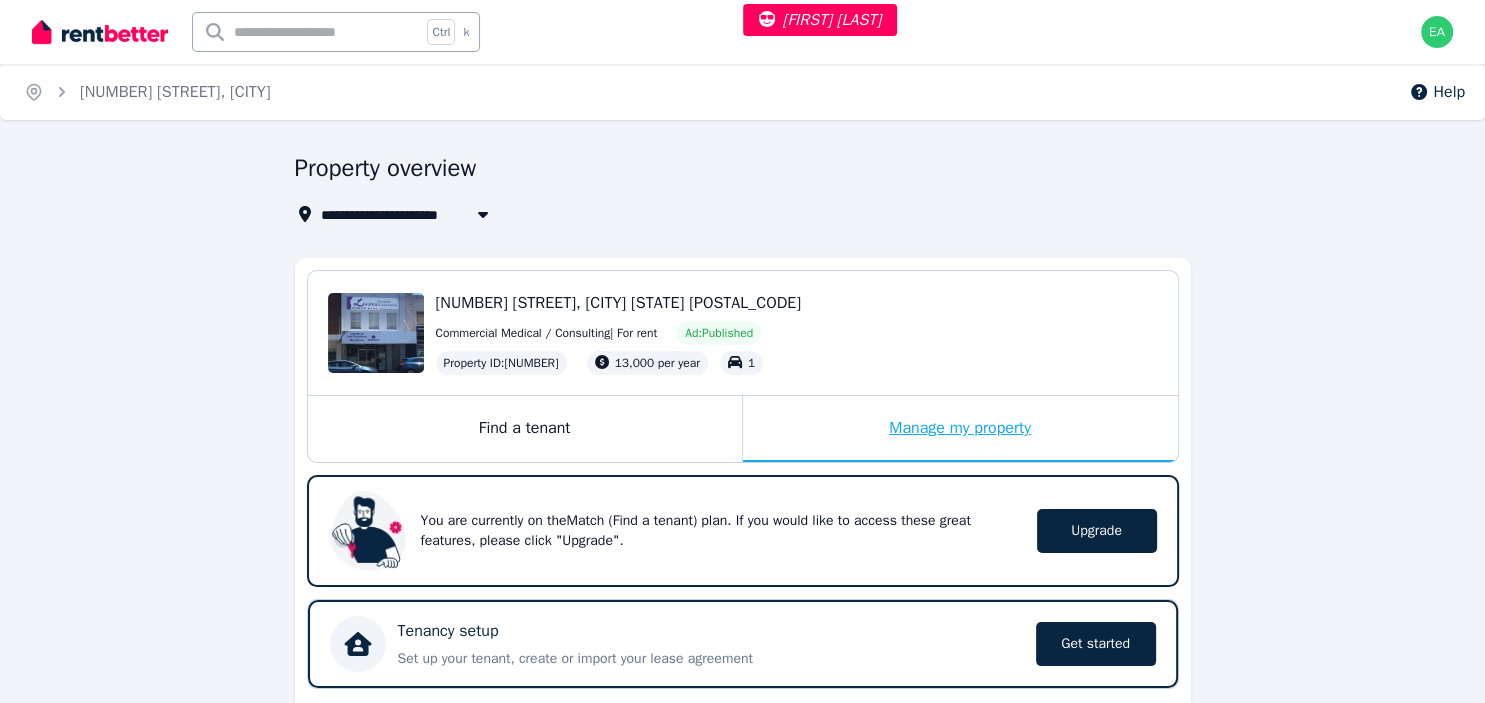 scroll, scrollTop: 422, scrollLeft: 0, axis: vertical 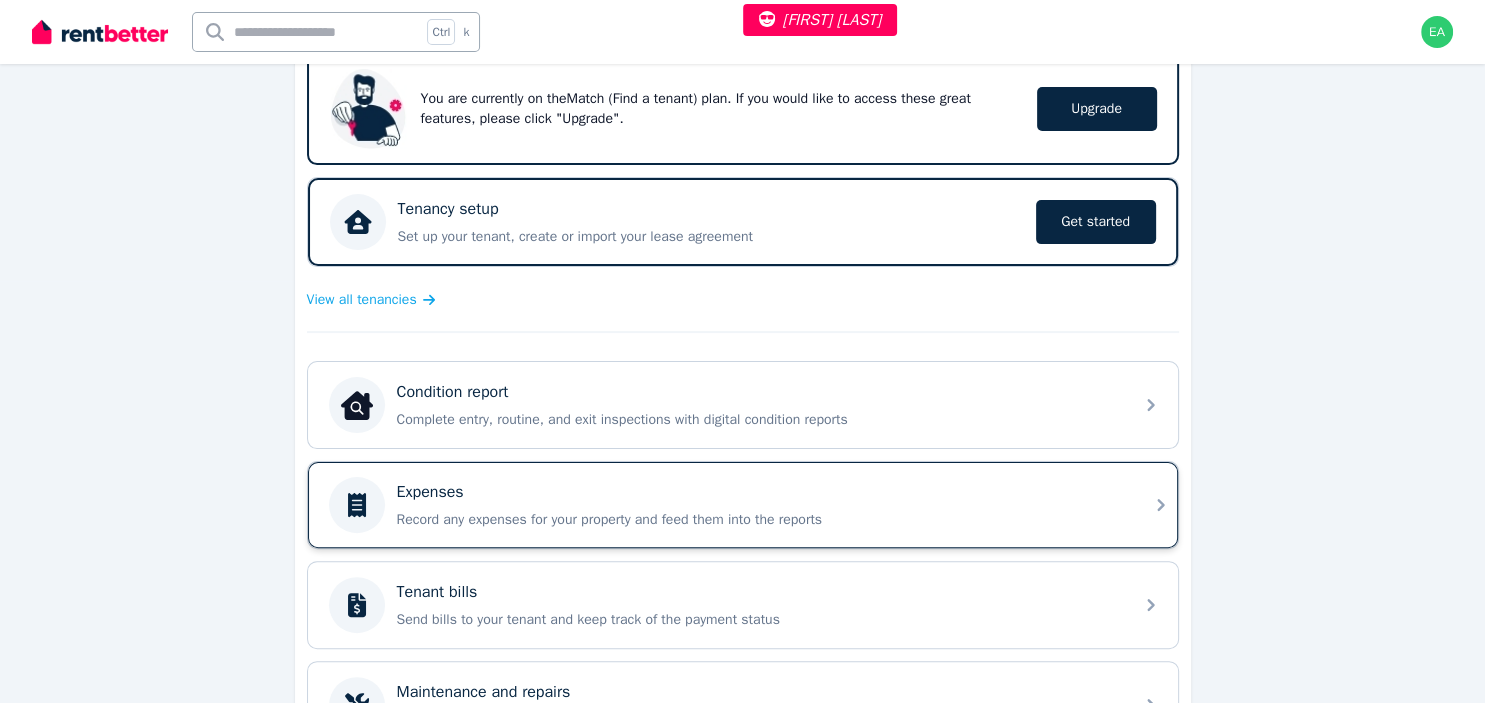 click on "Record any expenses for your property and feed them into the reports" at bounding box center [759, 520] 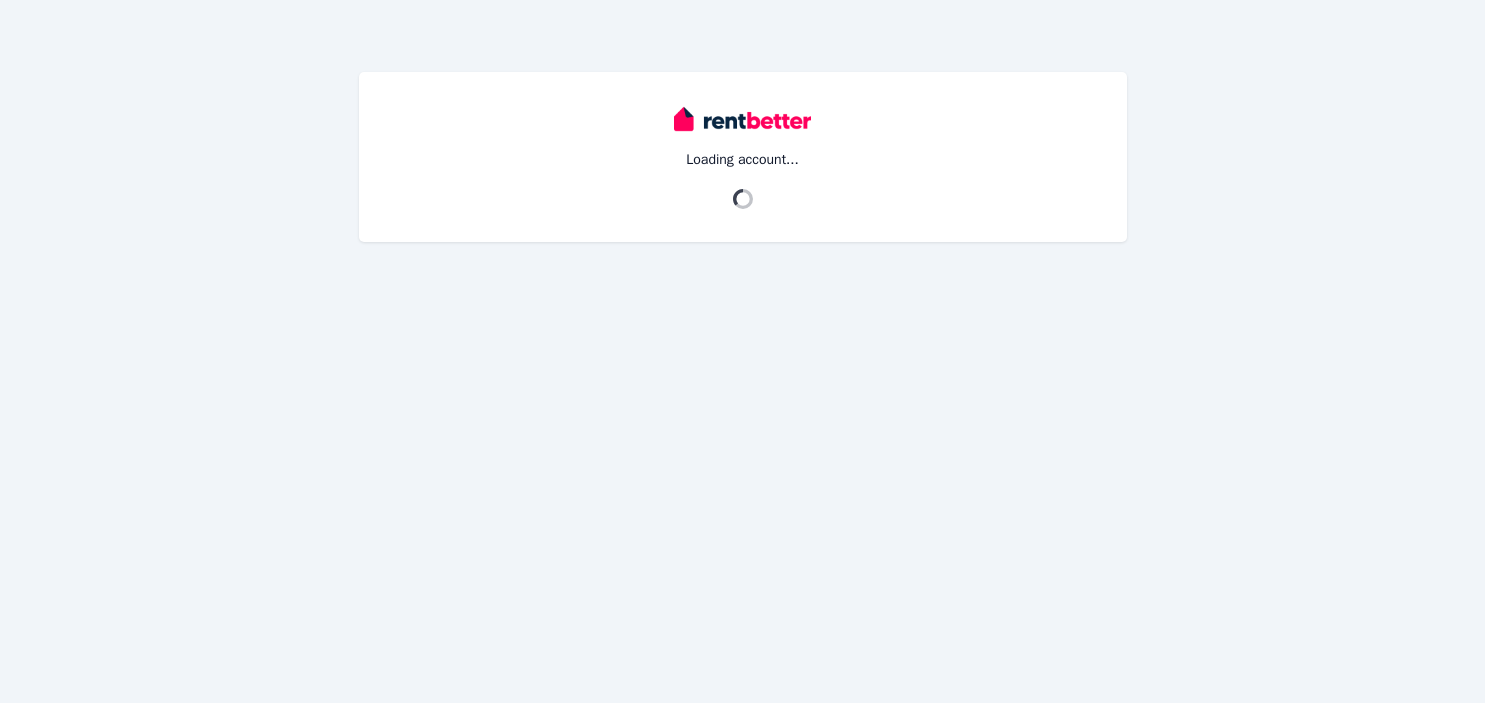 scroll, scrollTop: 0, scrollLeft: 0, axis: both 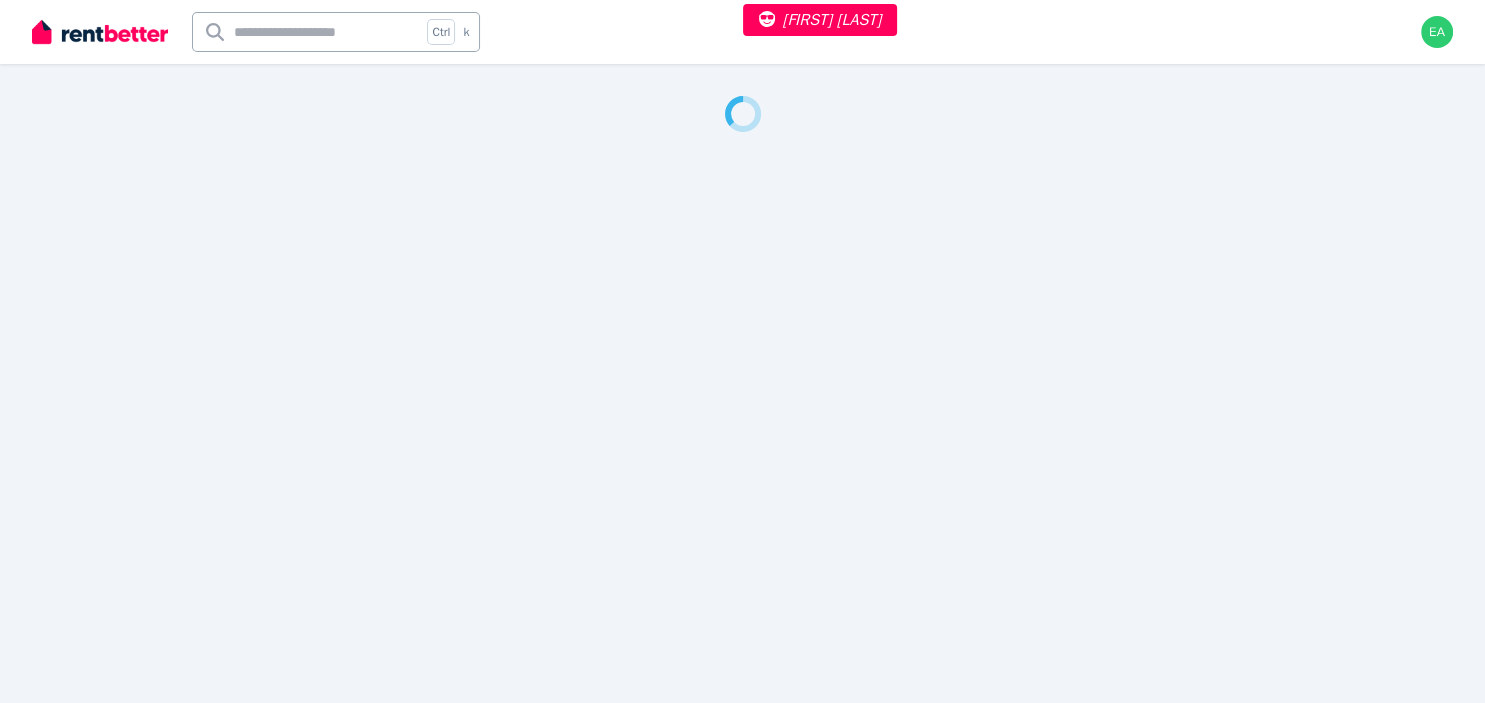 select on "**" 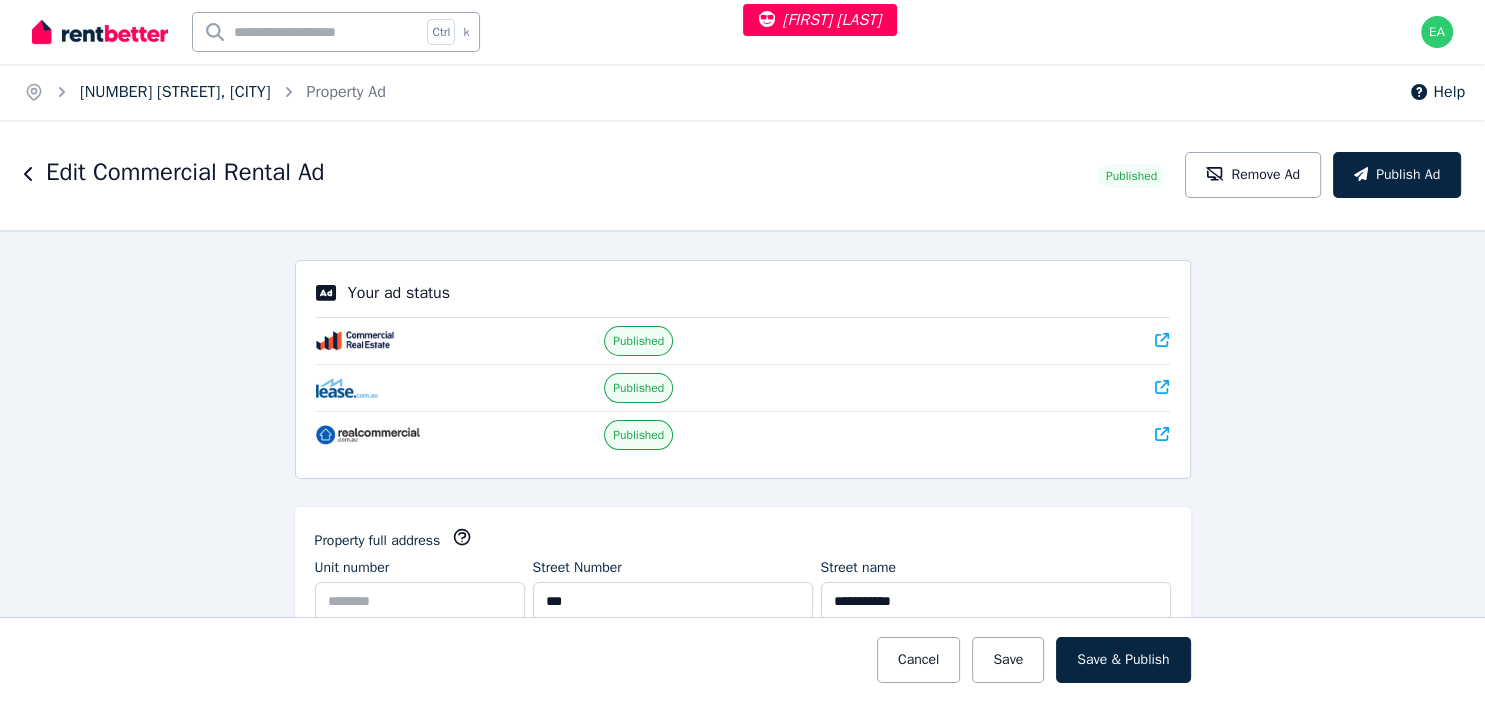 click on "[NUMBER] [STREET], [CITY]" at bounding box center (175, 92) 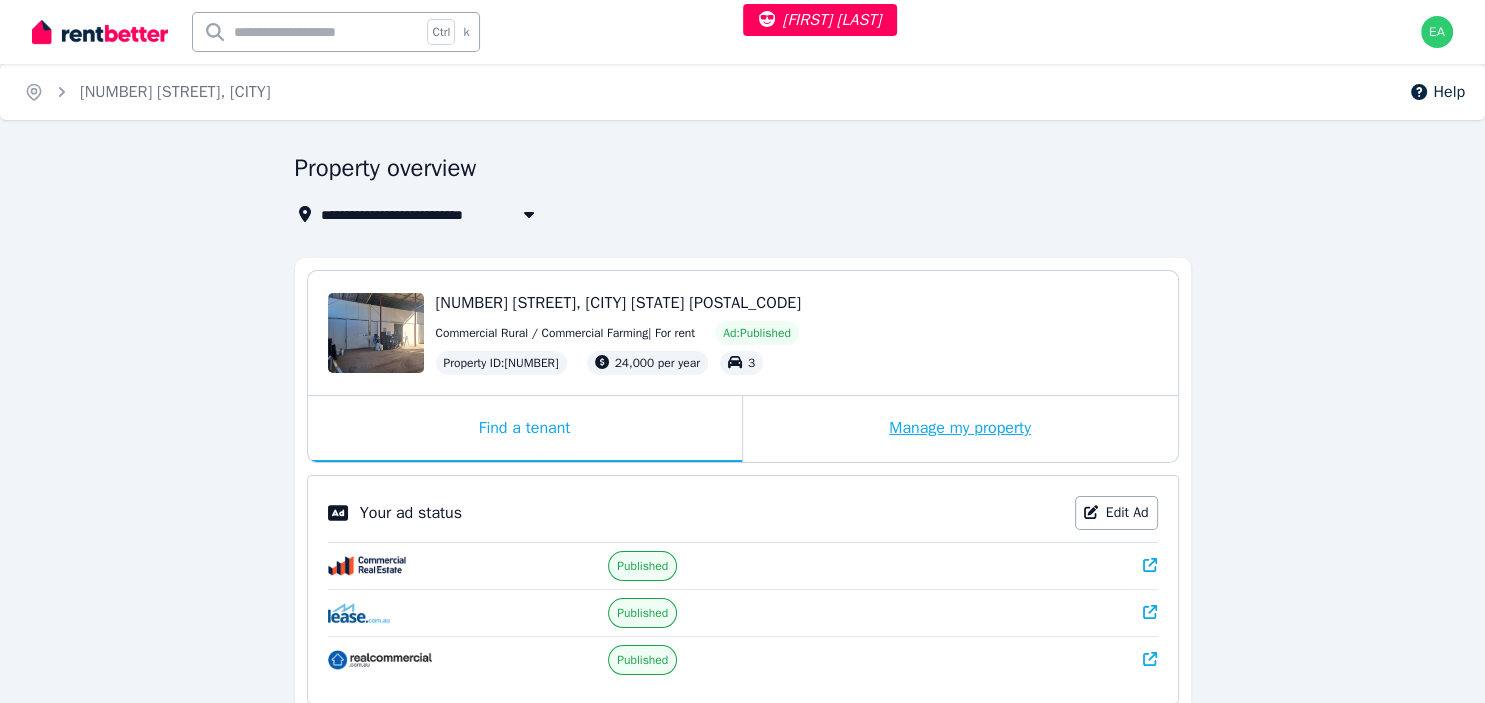 click on "Manage my property" at bounding box center (960, 429) 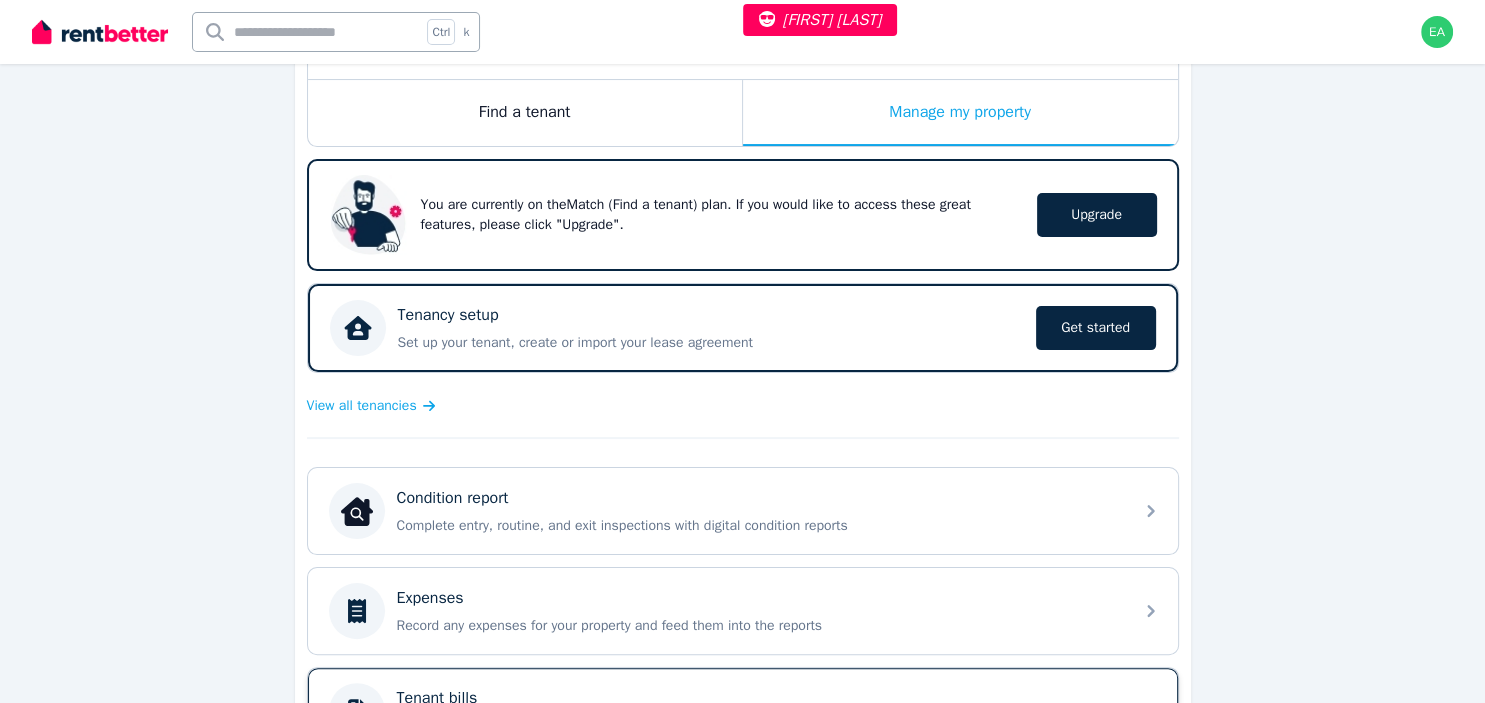 scroll, scrollTop: 528, scrollLeft: 0, axis: vertical 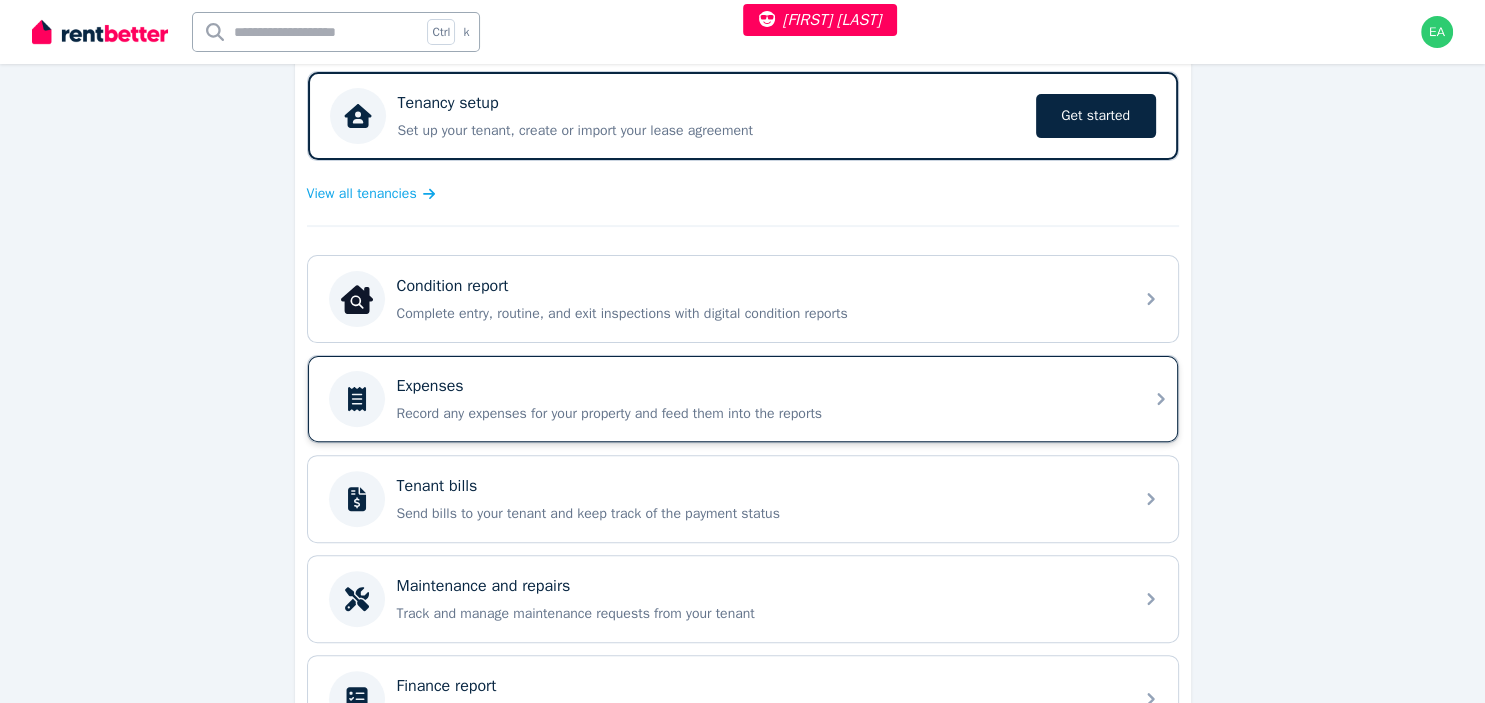 click on "Record any expenses for your property and feed them into the reports" at bounding box center [759, 414] 